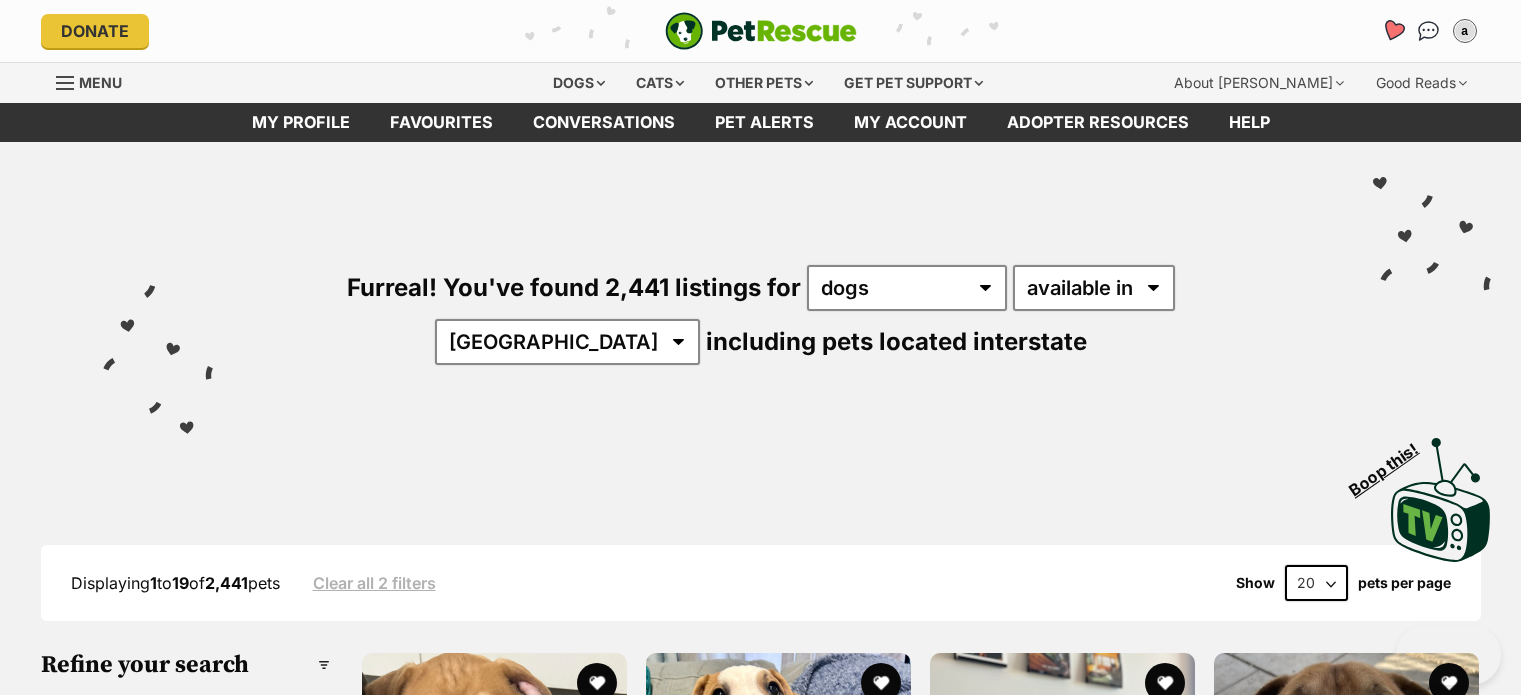 scroll, scrollTop: 0, scrollLeft: 0, axis: both 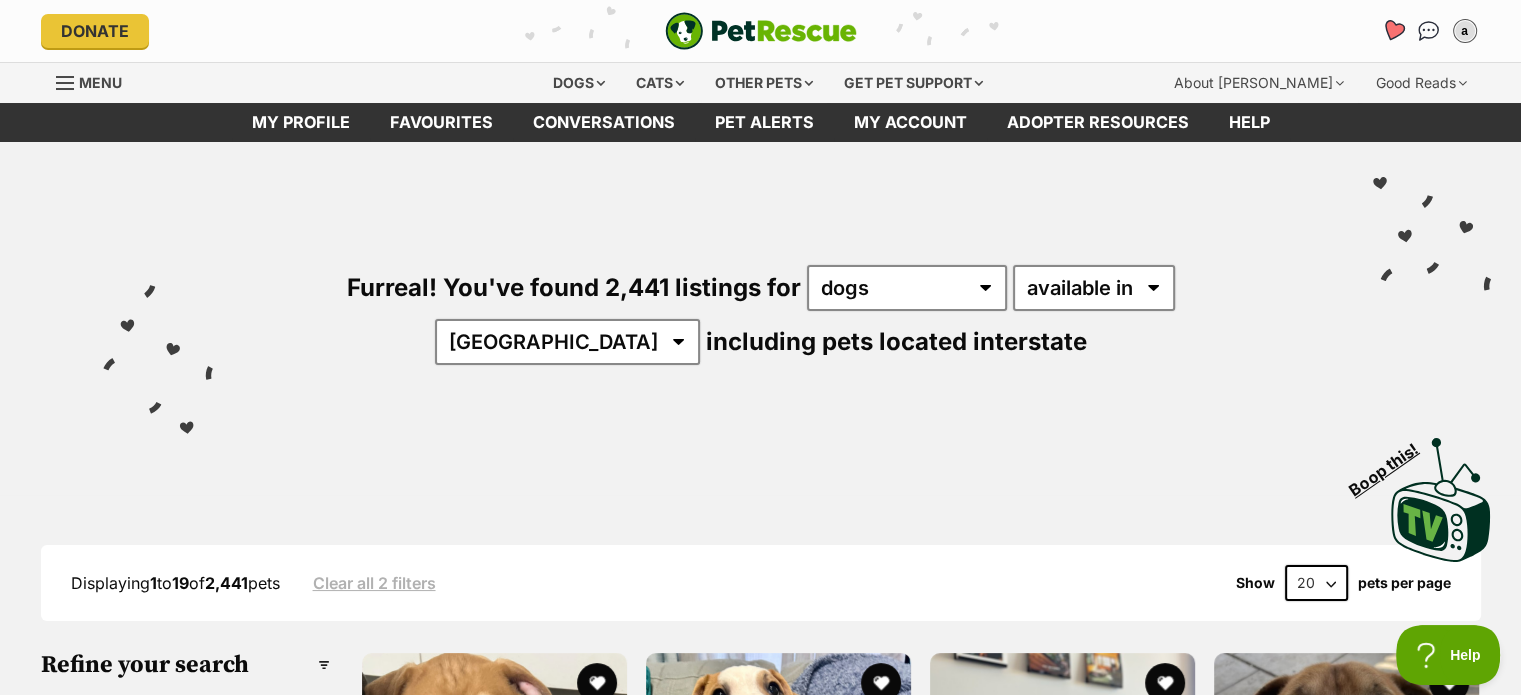 click 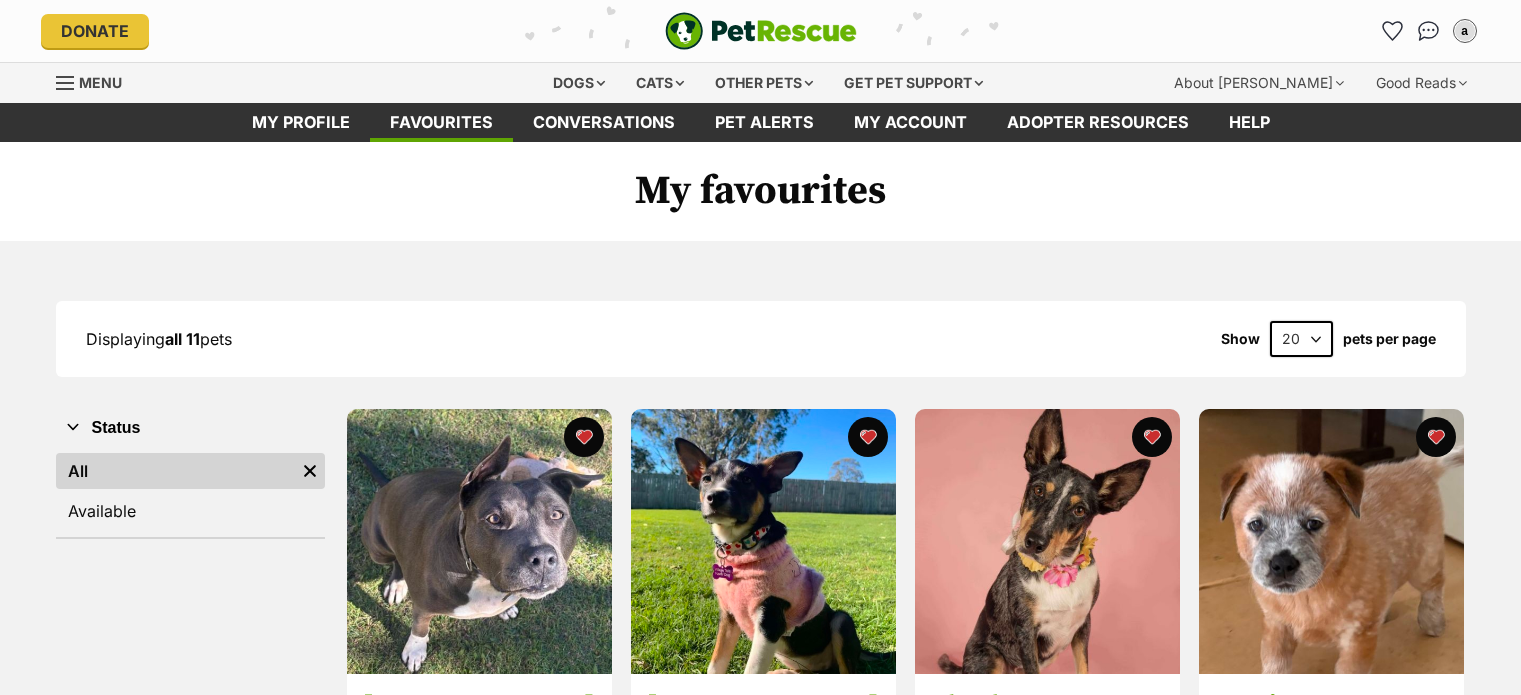 scroll, scrollTop: 0, scrollLeft: 0, axis: both 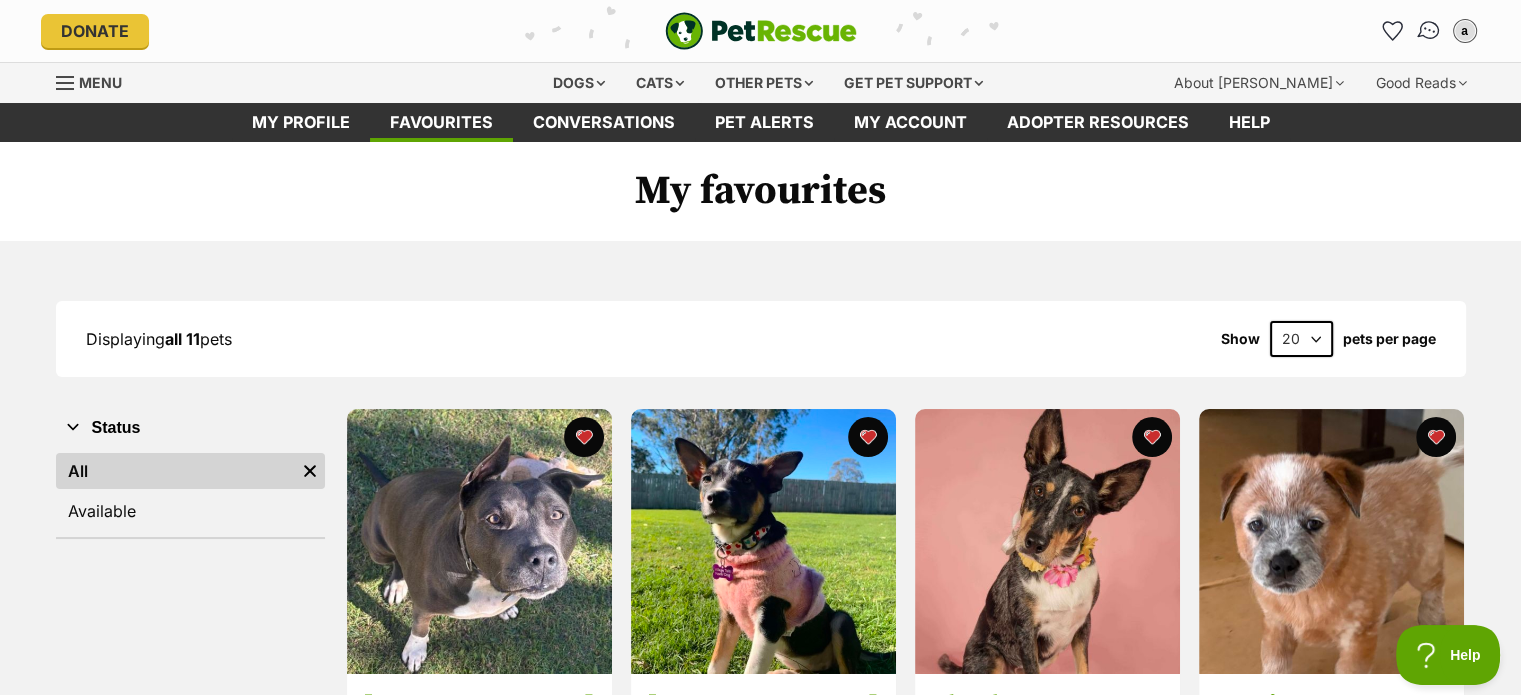 click at bounding box center [1428, 31] 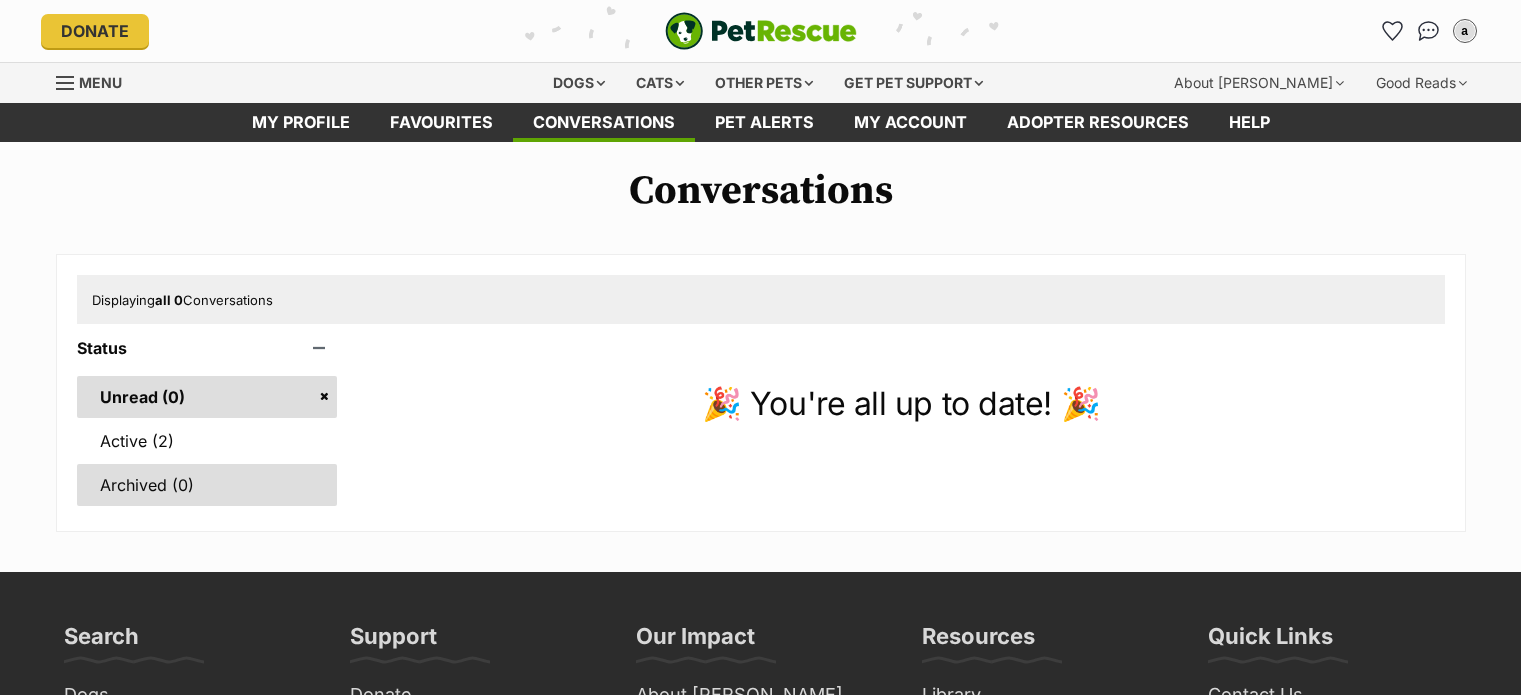 scroll, scrollTop: 0, scrollLeft: 0, axis: both 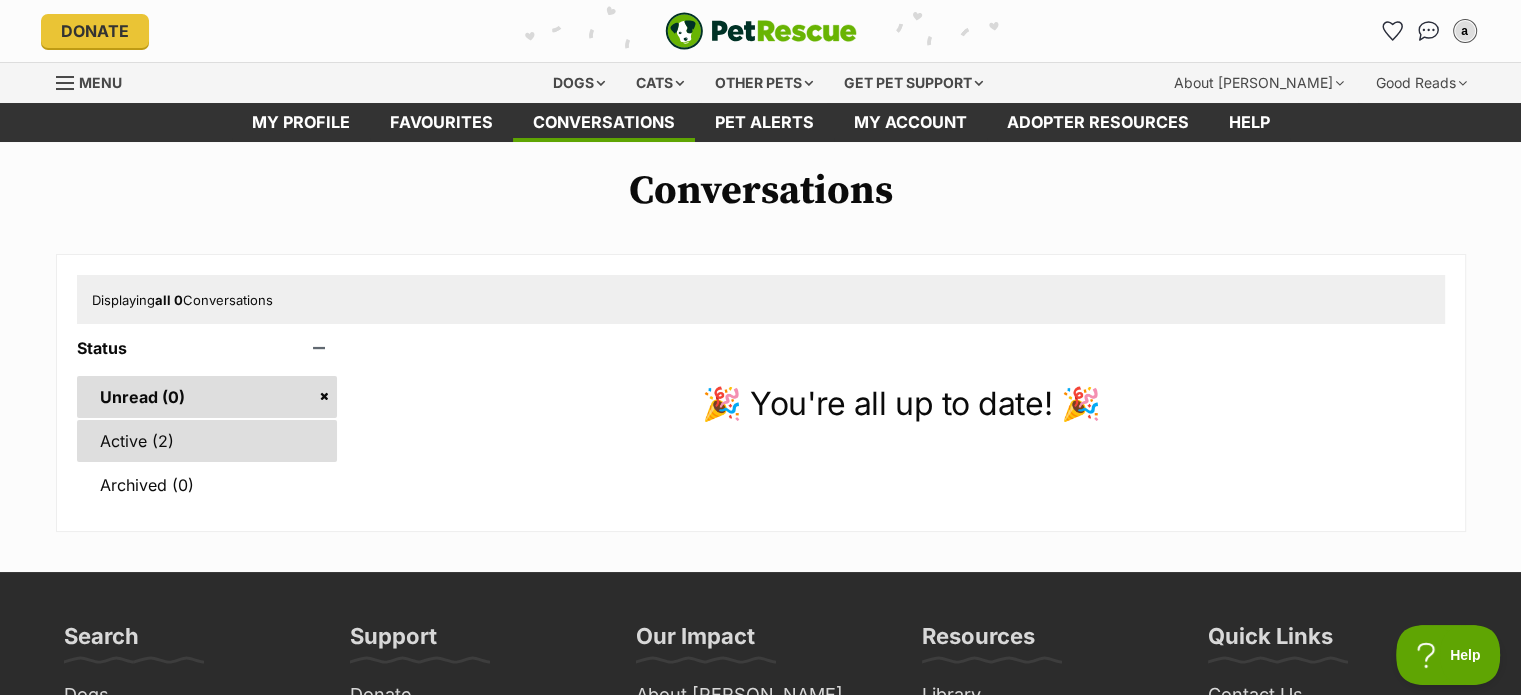 click on "Active (2)" at bounding box center (207, 441) 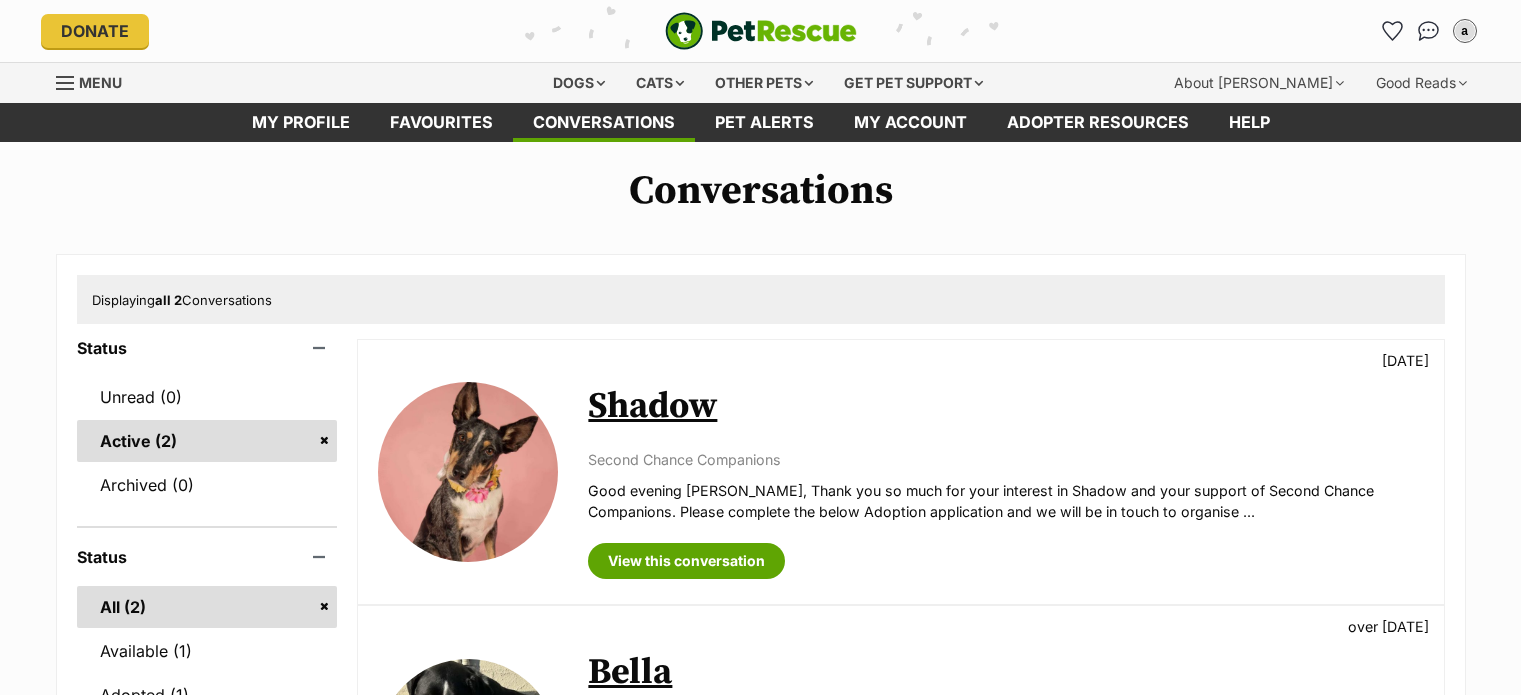 scroll, scrollTop: 0, scrollLeft: 0, axis: both 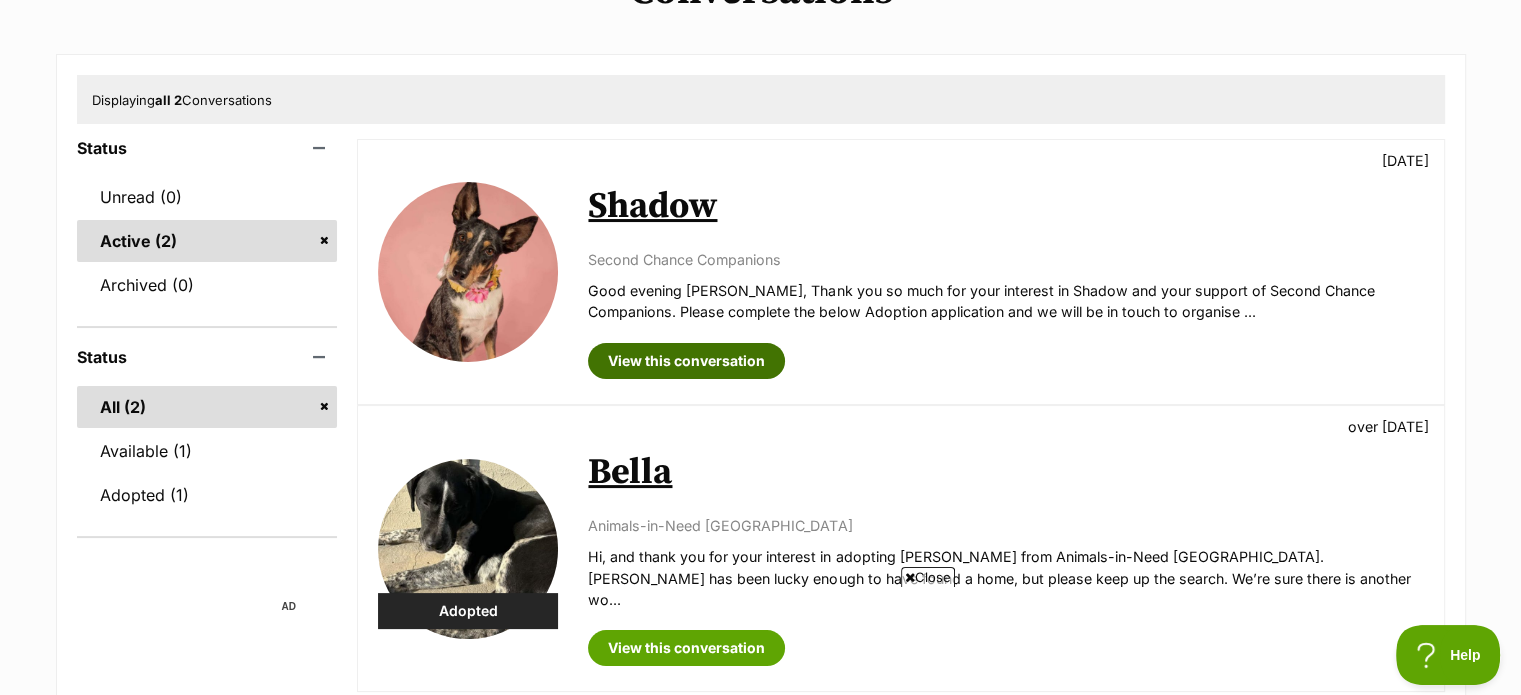 click on "View this conversation" at bounding box center [686, 361] 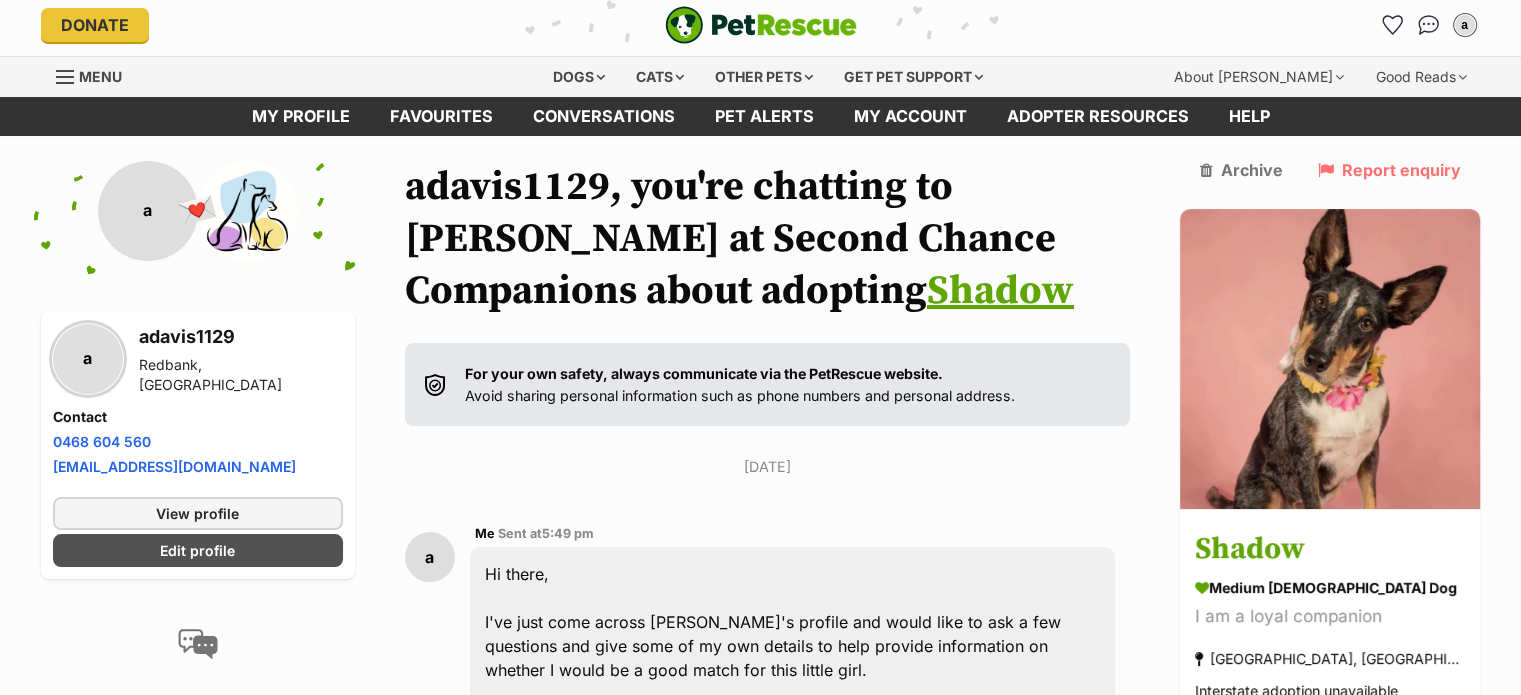 scroll, scrollTop: 0, scrollLeft: 0, axis: both 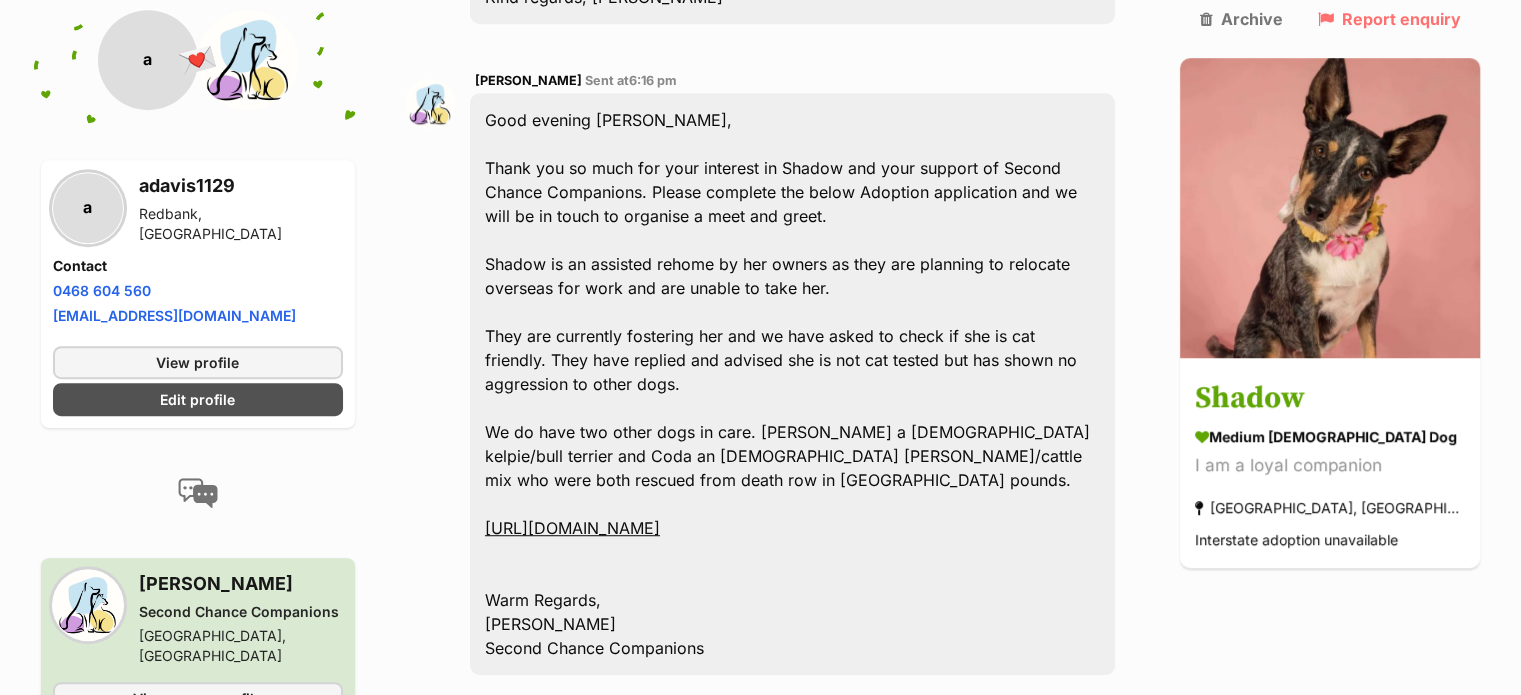 click on "Back to all conversations
💌
Conversation participant details
a
a
adavis1129
Redbank, QLD
Contact
Phone number
Phone number
0468 604 560
Email address
alex.davis1129@gmail.com
View profile
Edit profile
Tara Seiffert-Smith
Second Chance Companions
Rangeville, QLD
View group profile
adavis1129, you're chatting to Tara at Second Chance Companions about adopting  Shadow
For your own safety, always communicate via the PetRescue website.  Avoid sharing personal information such as phone numbers and personal address.
Monday,  7 July 2025
a
Me
Sent at
5:49 pm
Hi there,
Is it known whether Shadow is cat-friendly? We have two cats who are both dog-friendly, so we would need a dog who can tolerate them.
Kind regards, Alex" at bounding box center (760, -38) 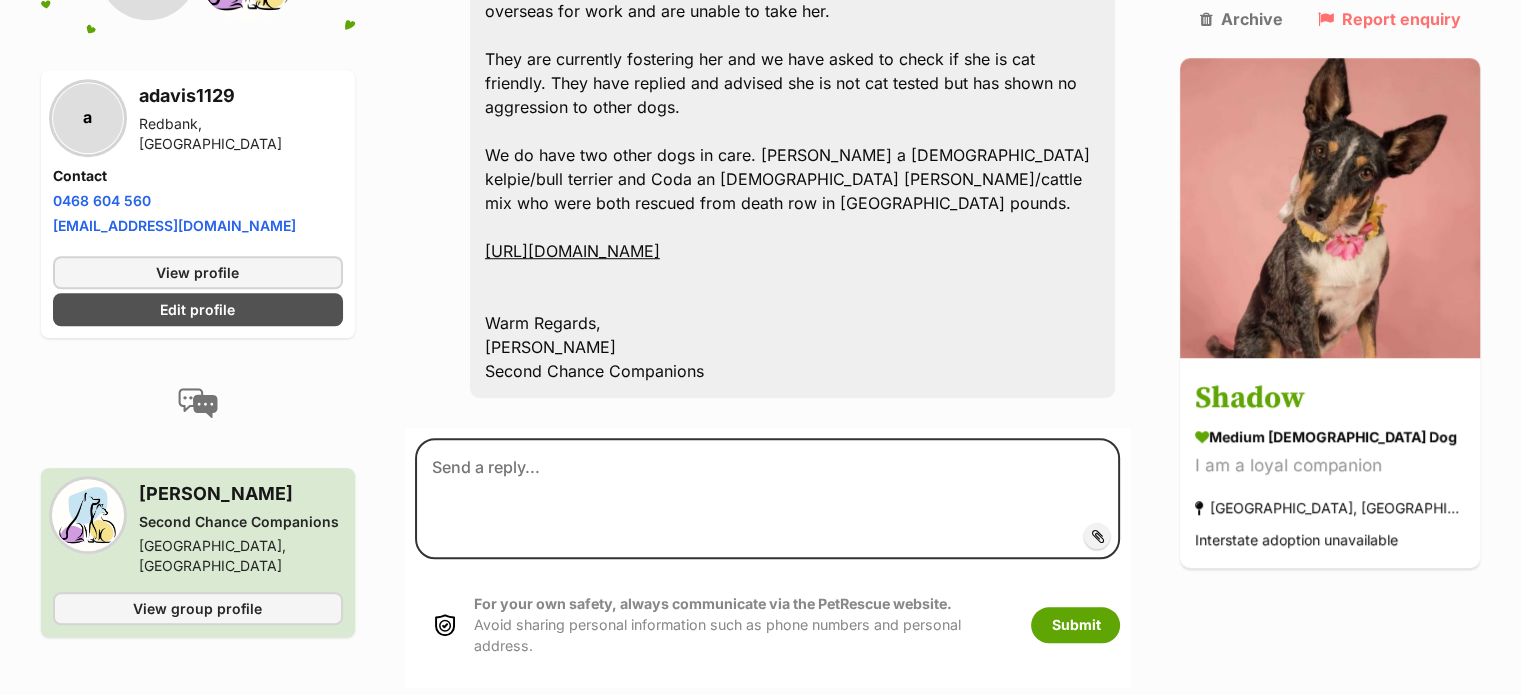 scroll, scrollTop: 1507, scrollLeft: 0, axis: vertical 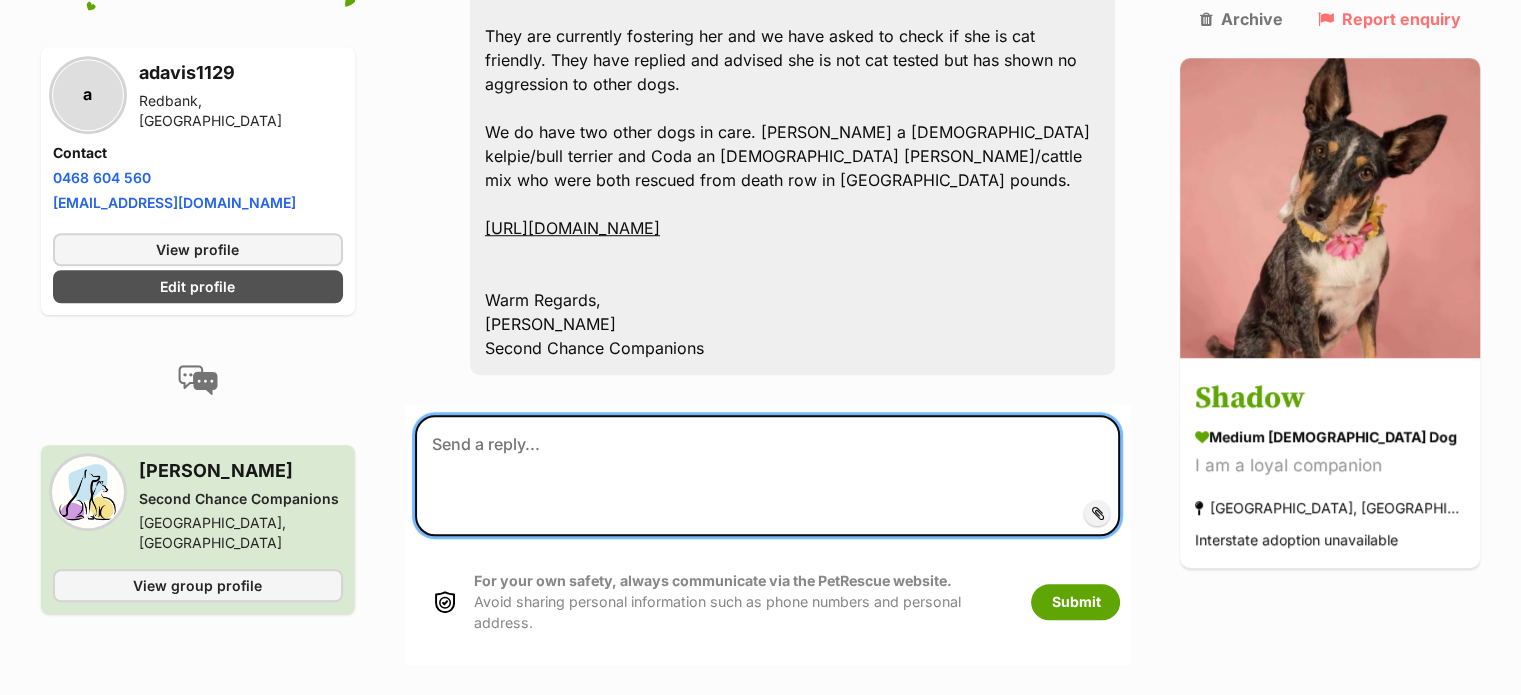 click at bounding box center (768, 475) 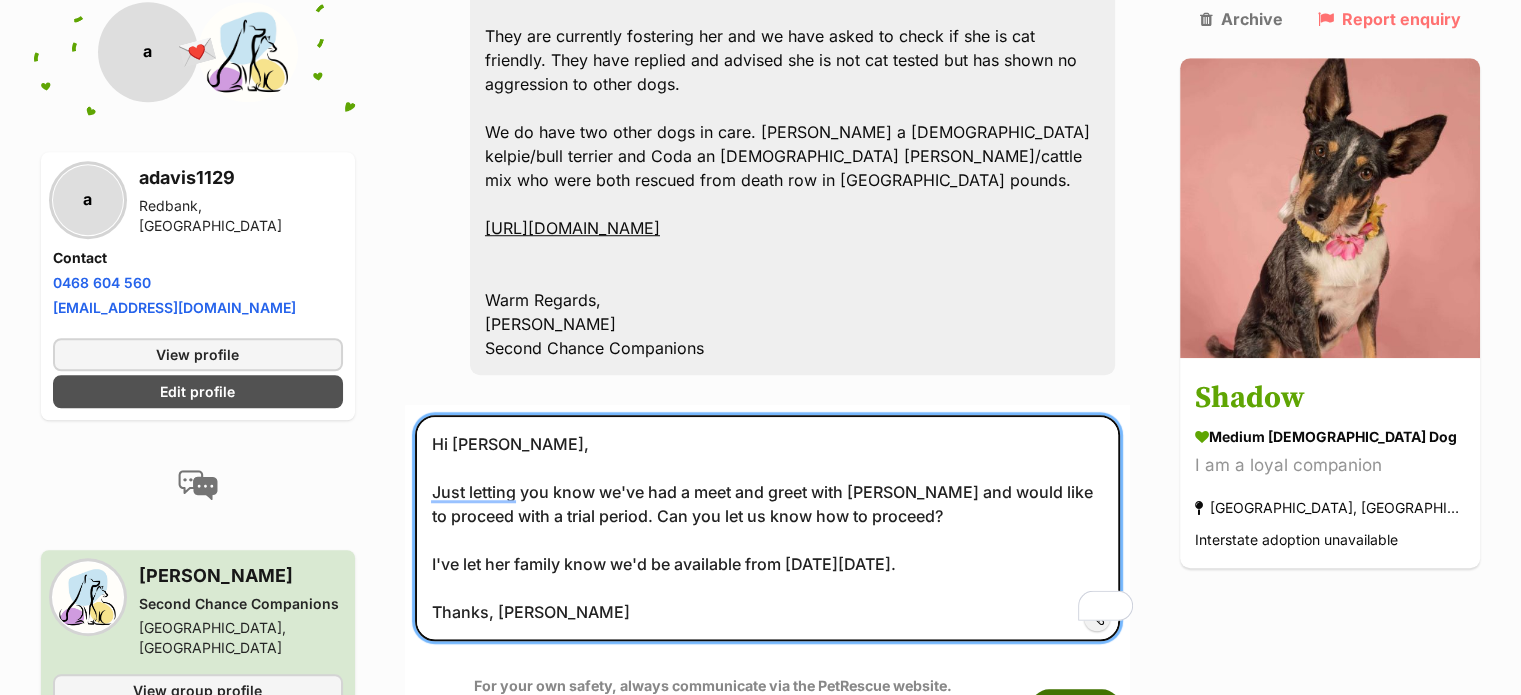 type on "Hi Tara,
Just letting you know we've had a meet and greet with Shadow and would like to proceed with a trial period. Can you let us know how to proceed?
I've let her family know we'd be available from this Friday, the 18th of July.
Thanks, Alex" 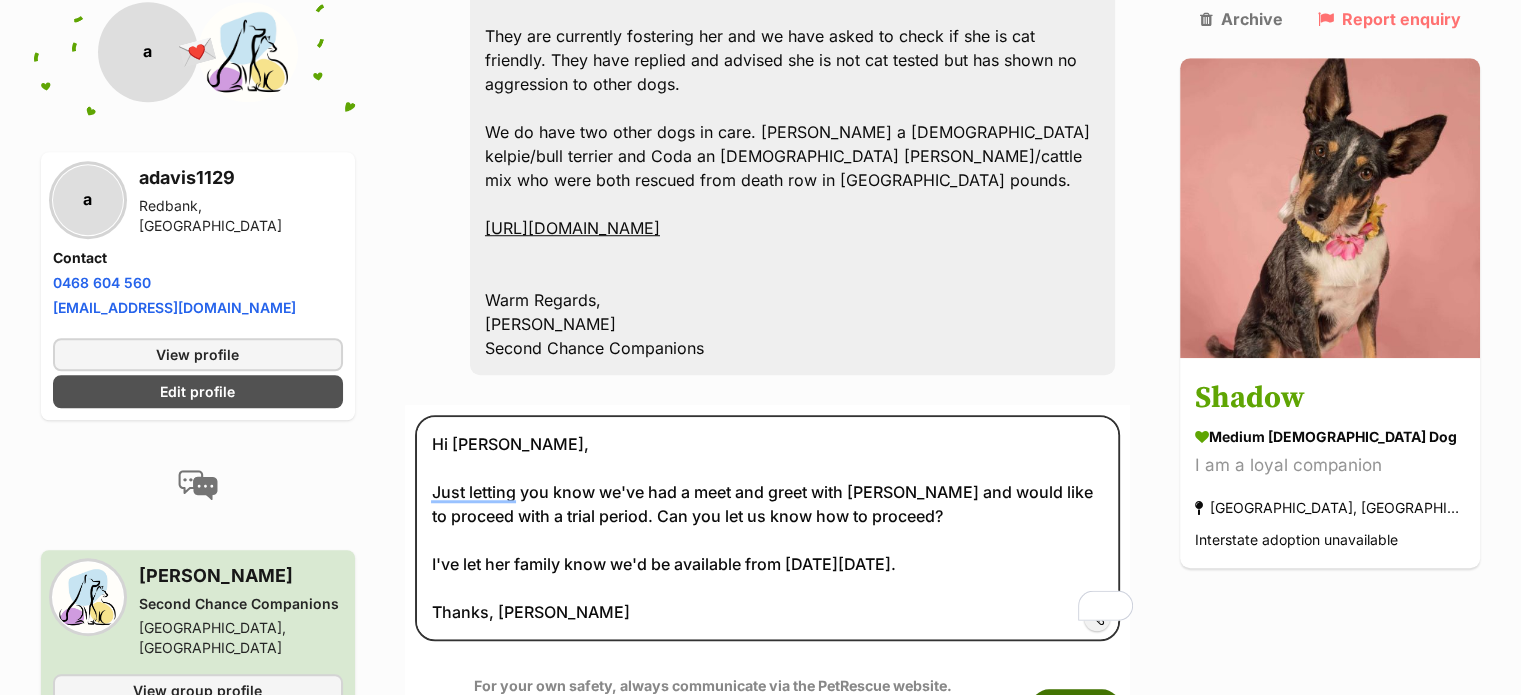 click on "Submit" at bounding box center [1075, 707] 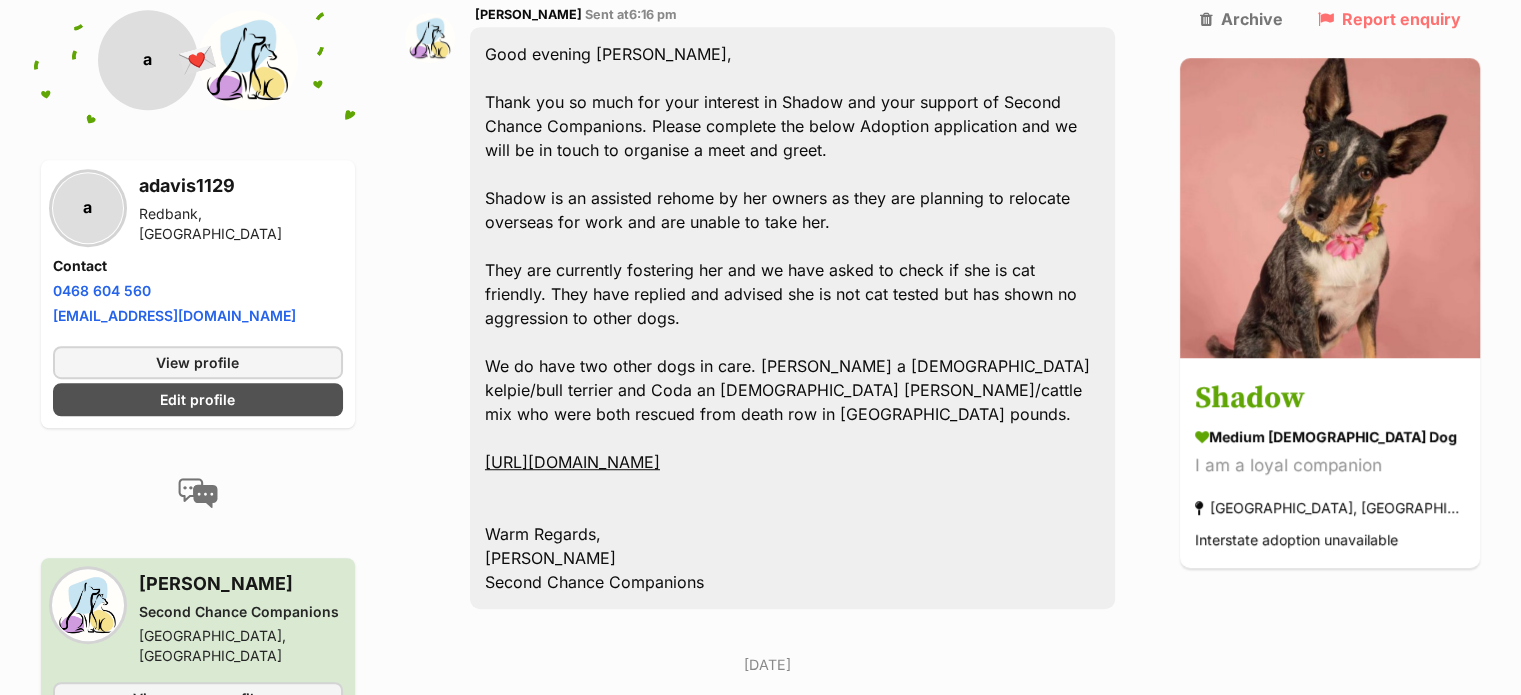 scroll, scrollTop: 0, scrollLeft: 0, axis: both 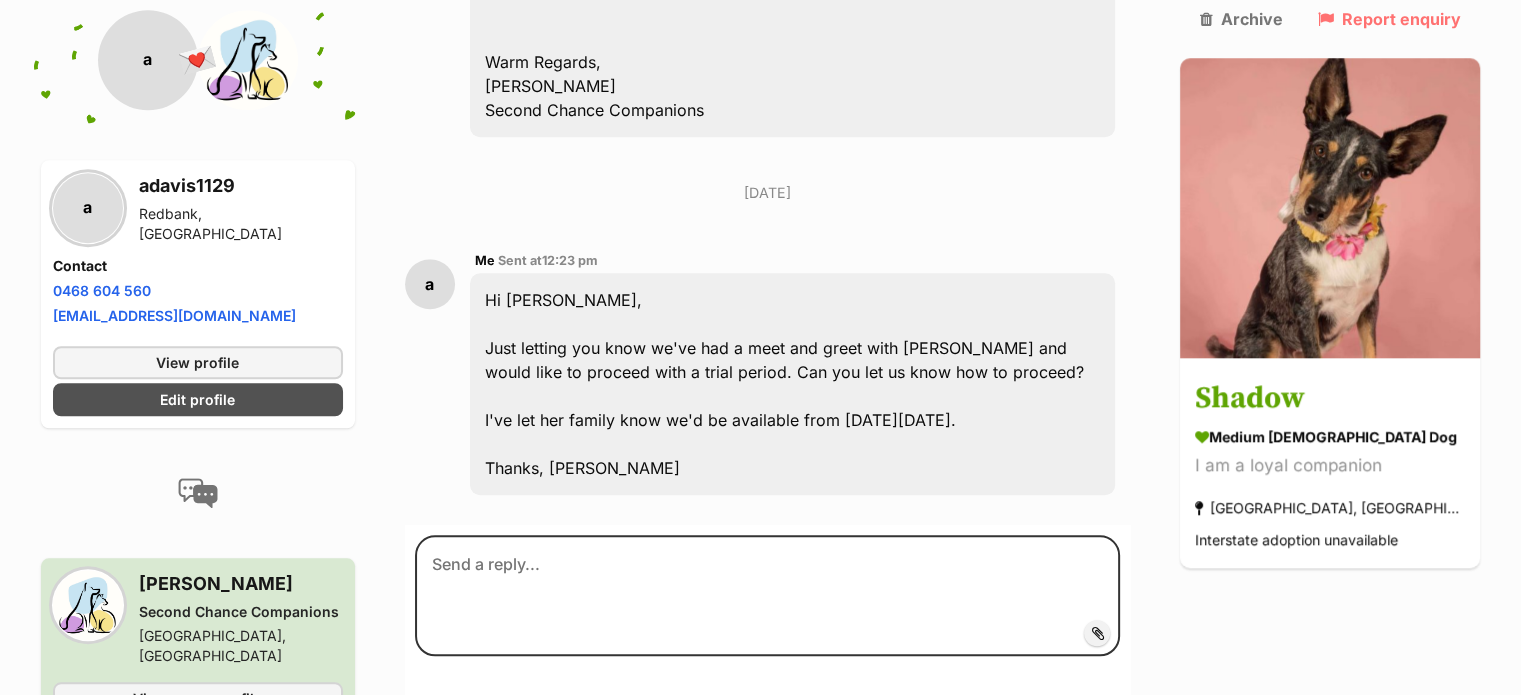 click on "a
Me
Sent at
12:23 pm
Hi Tara,
Just letting you know we've had a meet and greet with Shadow and would like to proceed with a trial period. Can you let us know how to proceed?
I've let her family know we'd be available from this Friday, the 18th of July.
Thanks, Alex" at bounding box center [768, 372] 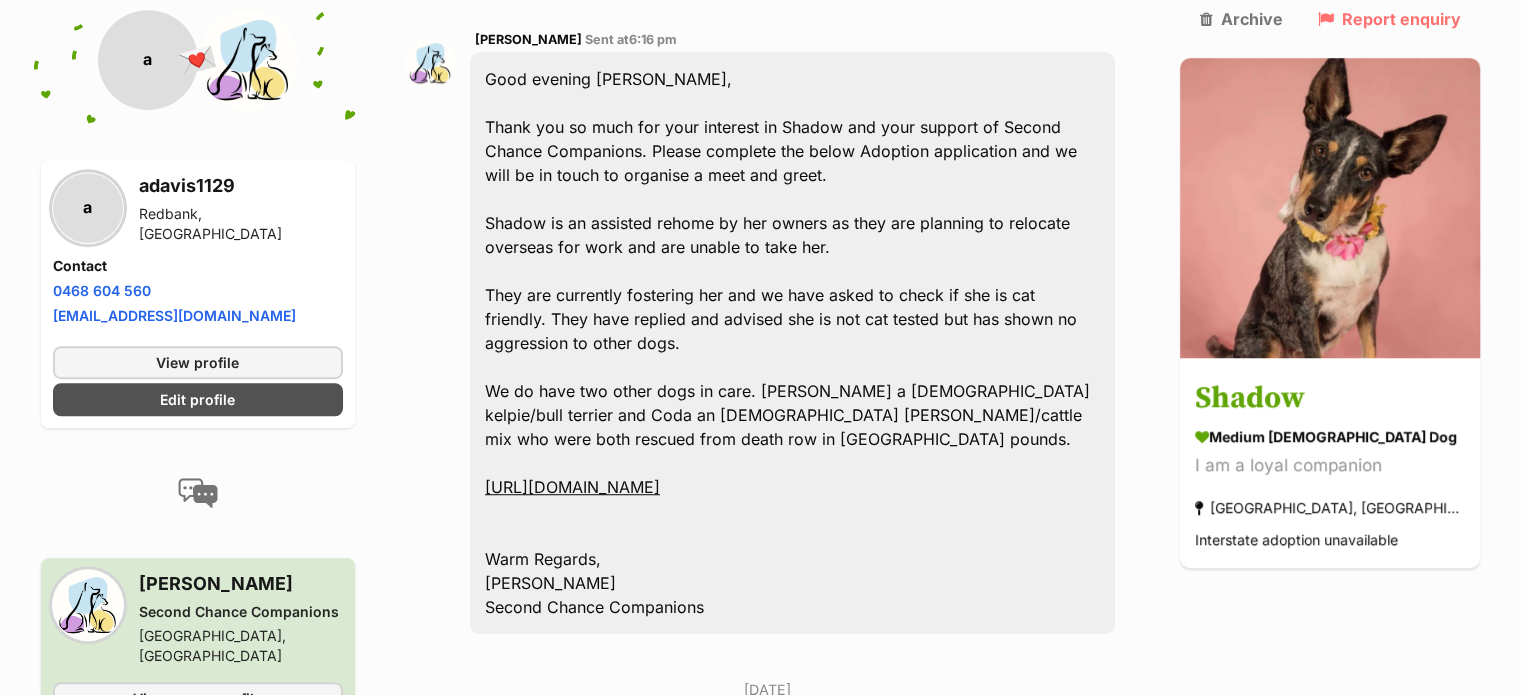 scroll, scrollTop: 1248, scrollLeft: 0, axis: vertical 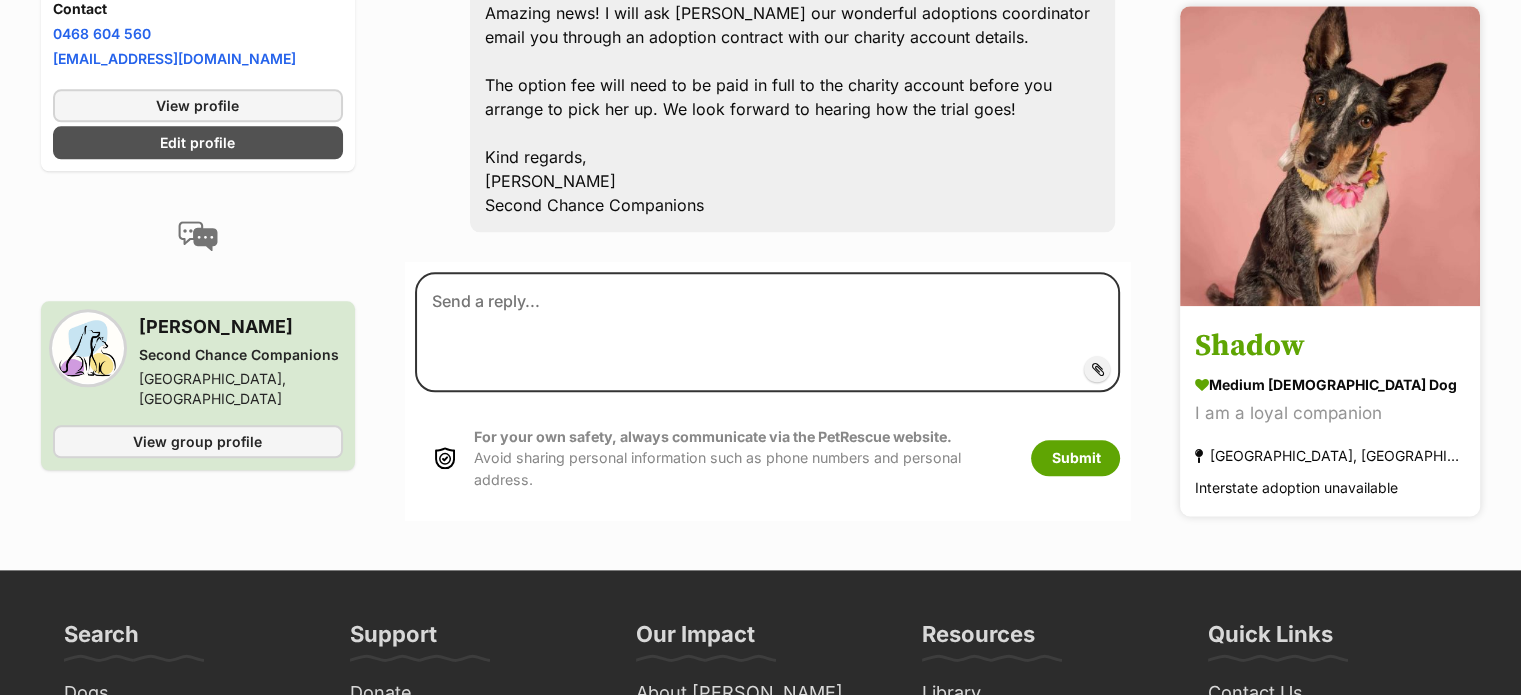 click on "Shadow" at bounding box center [1330, 346] 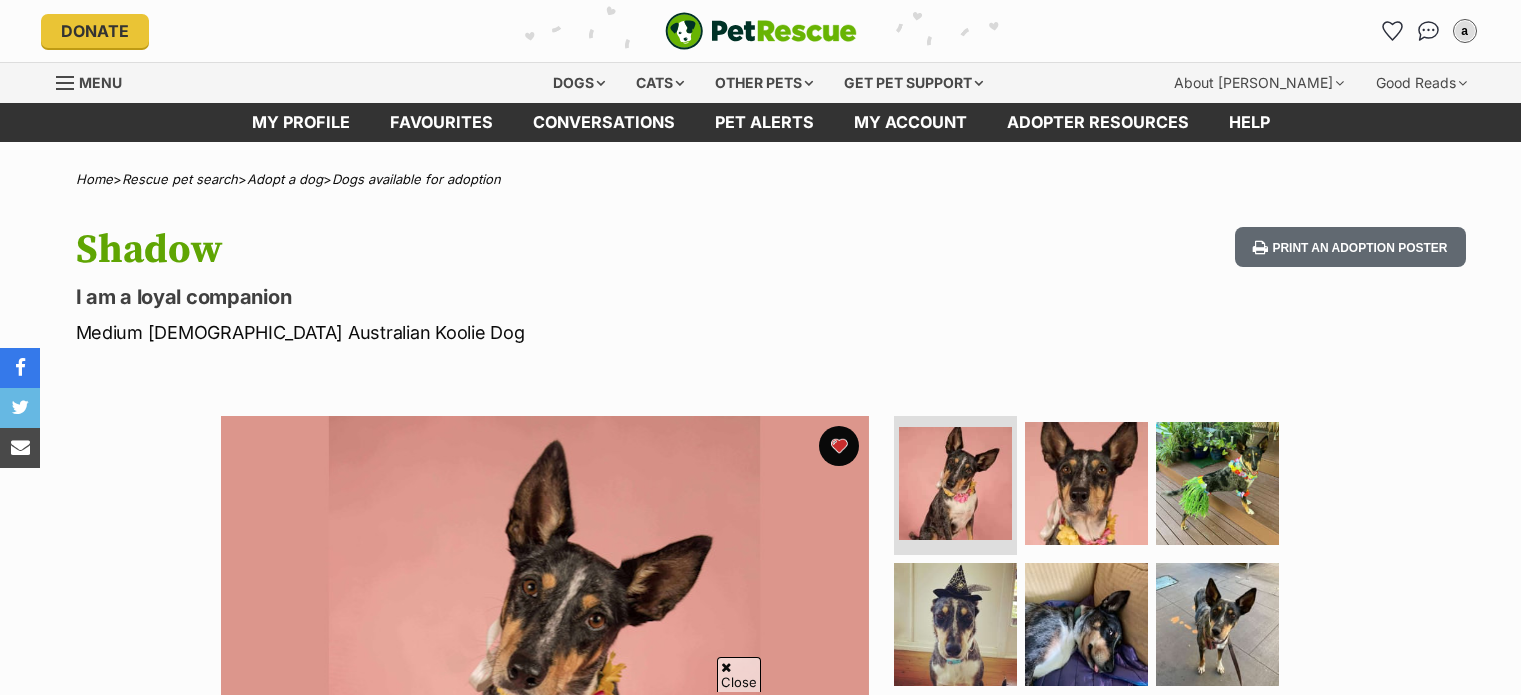 scroll, scrollTop: 1000, scrollLeft: 0, axis: vertical 